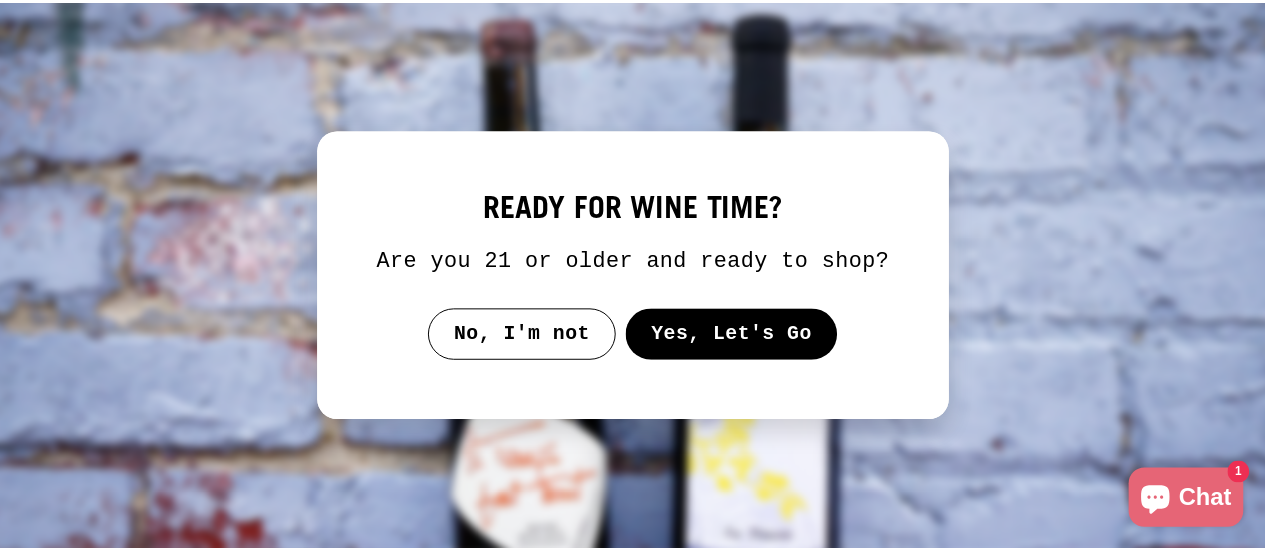scroll, scrollTop: 0, scrollLeft: 0, axis: both 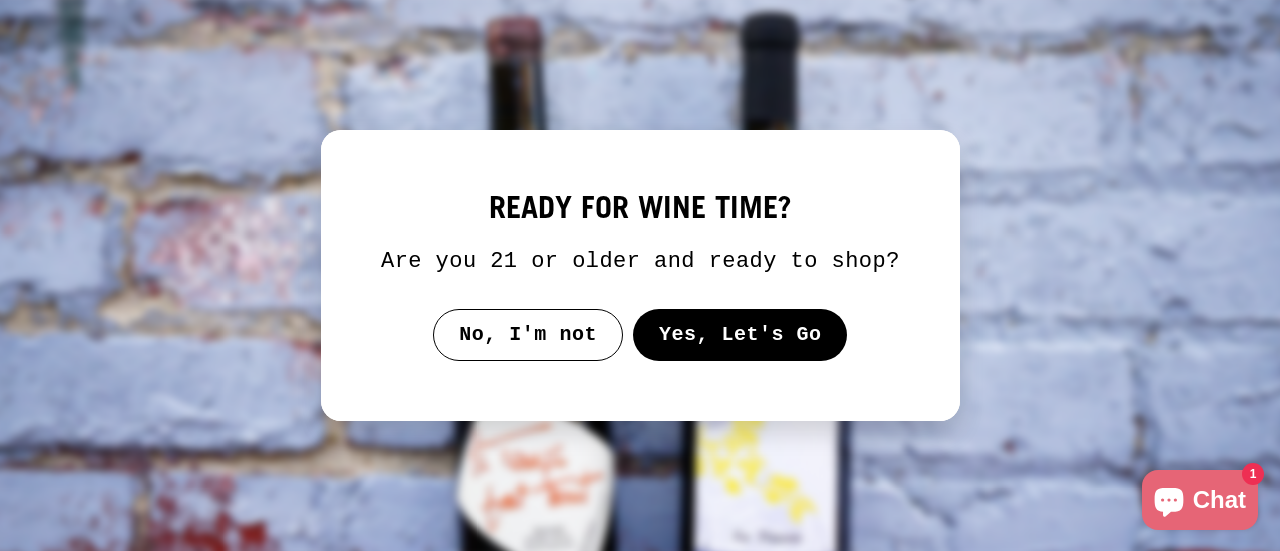 click on "Yes, Let's Go" at bounding box center [739, 335] 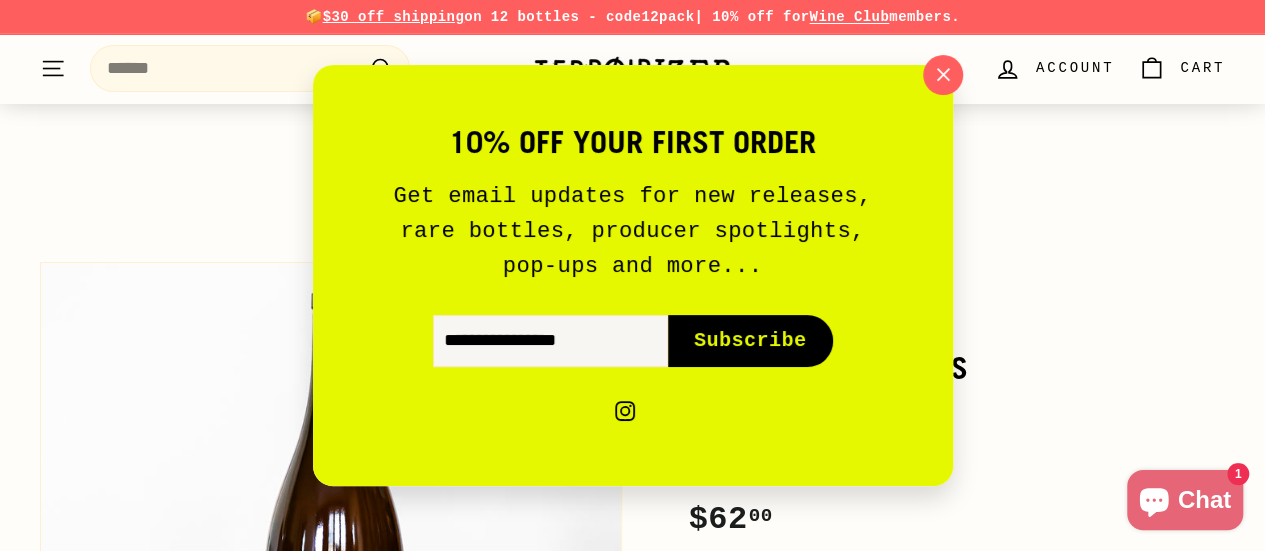 scroll, scrollTop: 300, scrollLeft: 0, axis: vertical 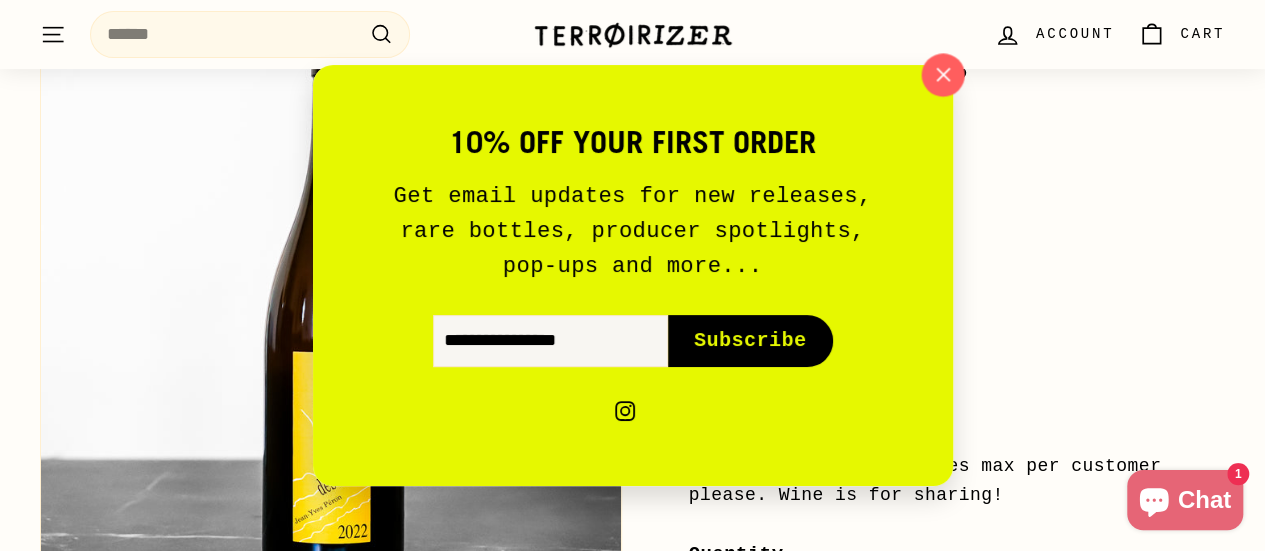 click 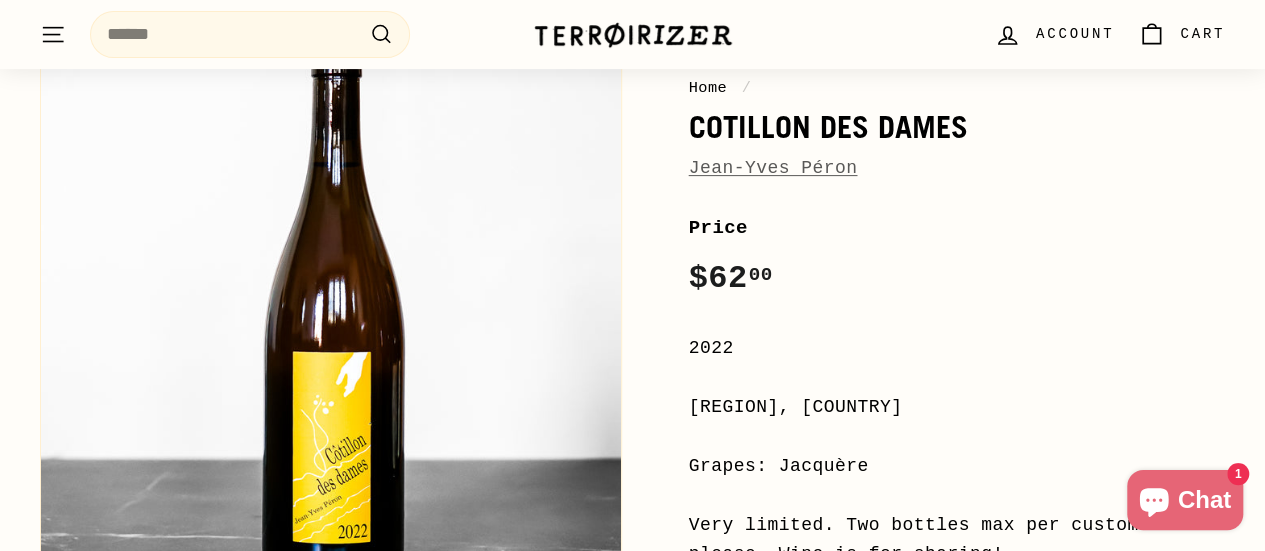 scroll, scrollTop: 0, scrollLeft: 0, axis: both 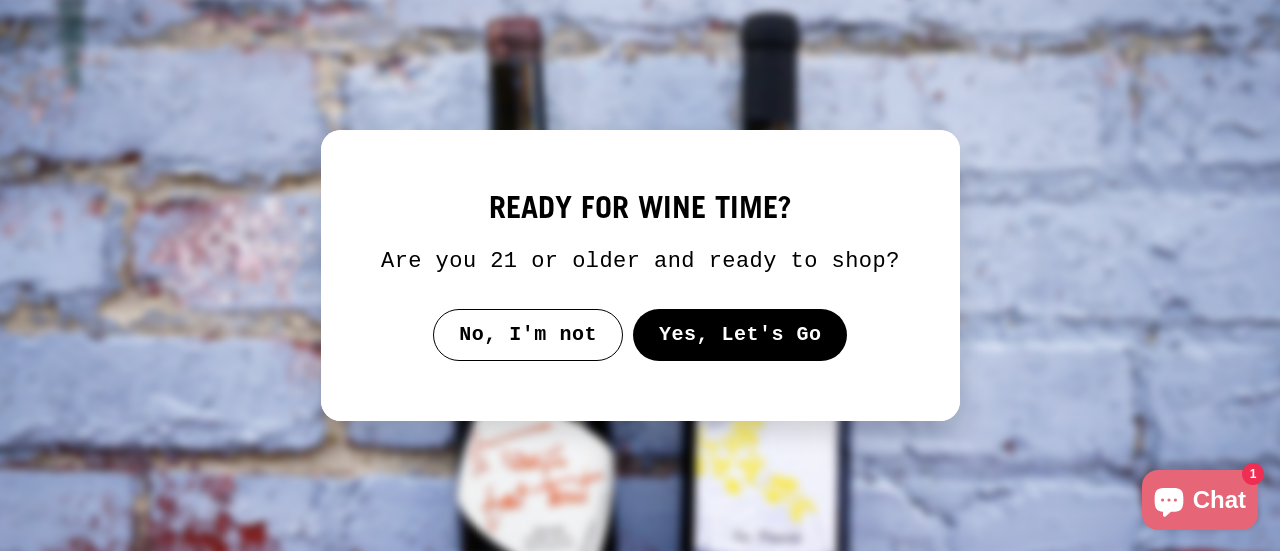 click on "Yes, Let's Go" at bounding box center [739, 335] 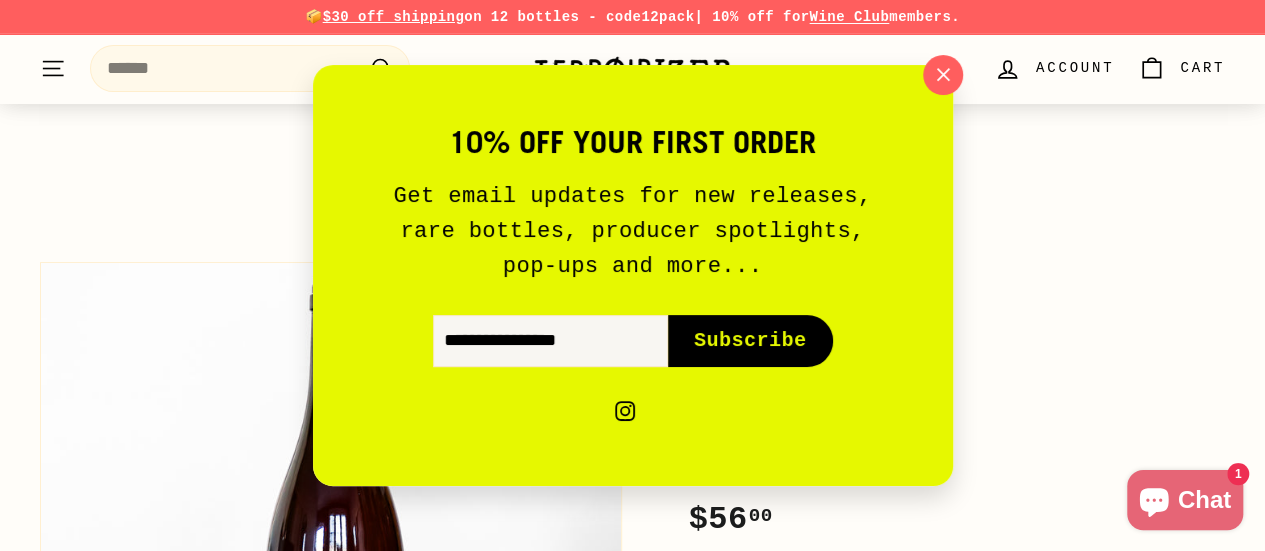 scroll, scrollTop: 300, scrollLeft: 0, axis: vertical 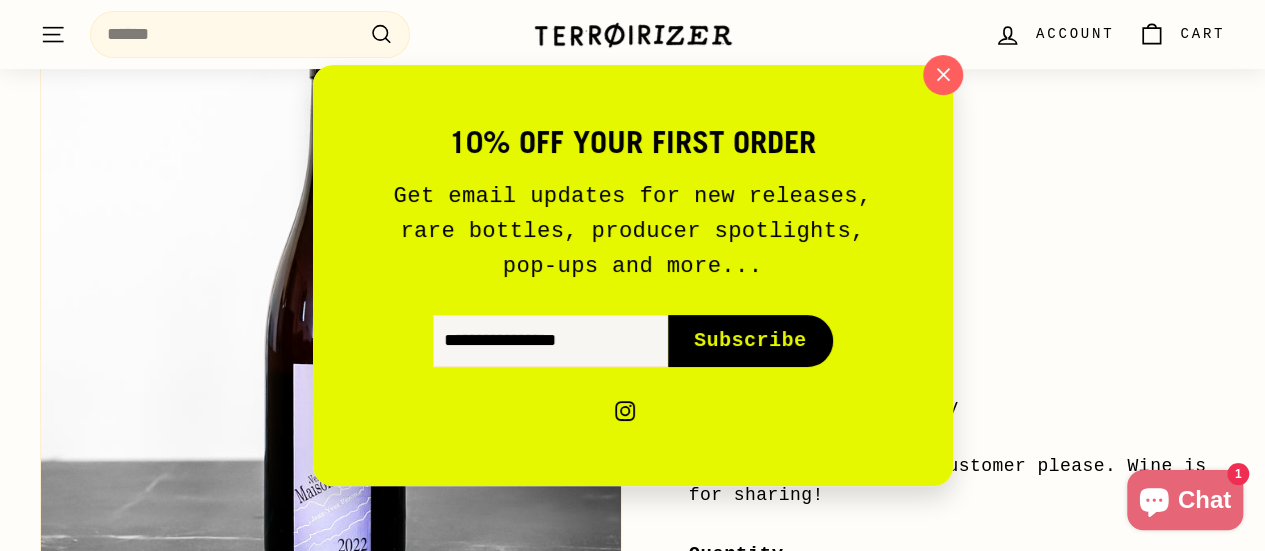 click on "10% off your first order
Get email updates for new releases, rare bottles, producer spotlights, pop-ups and more...
Enter your email
Subscribe
Subscribe
icon-right-arrow
instagram
Instagram
"Close (esc)"" at bounding box center (632, 275) 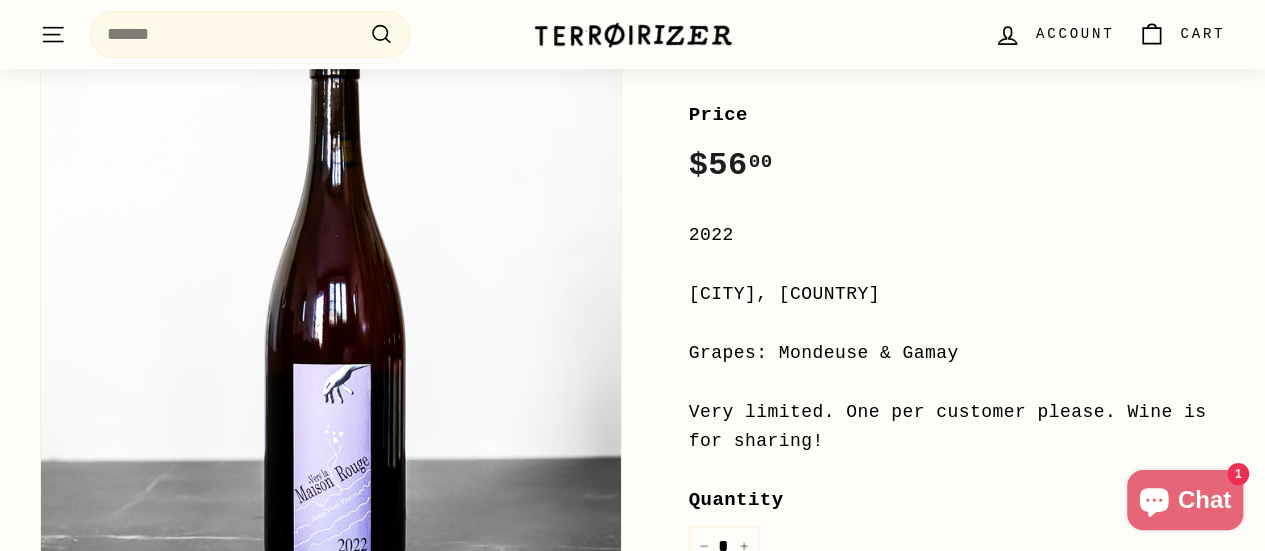 scroll, scrollTop: 400, scrollLeft: 0, axis: vertical 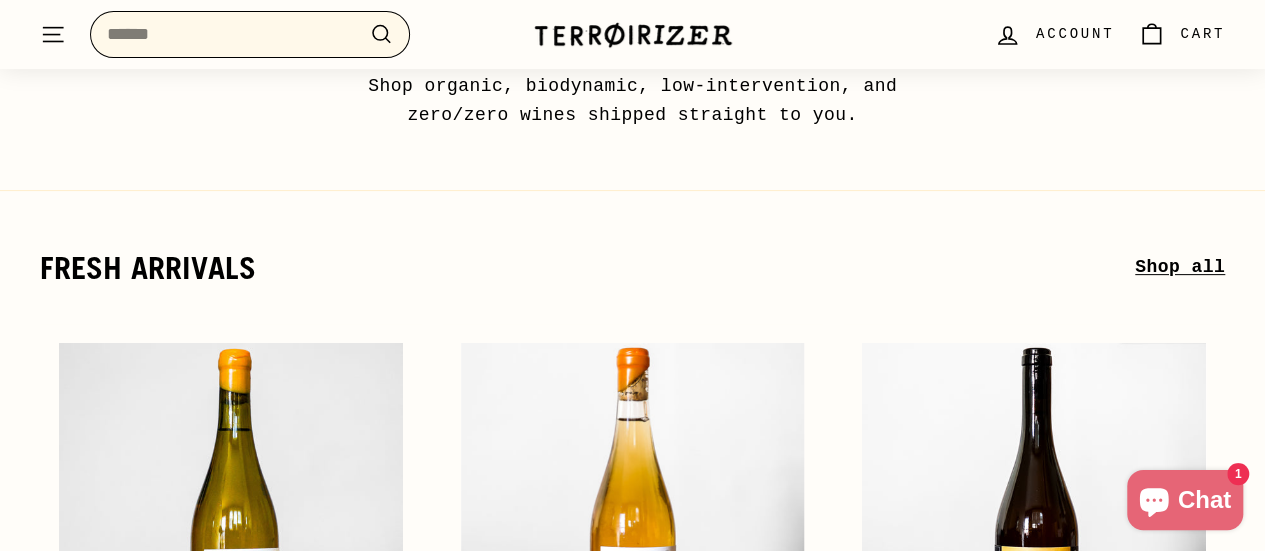 click on "Search" at bounding box center (250, 34) 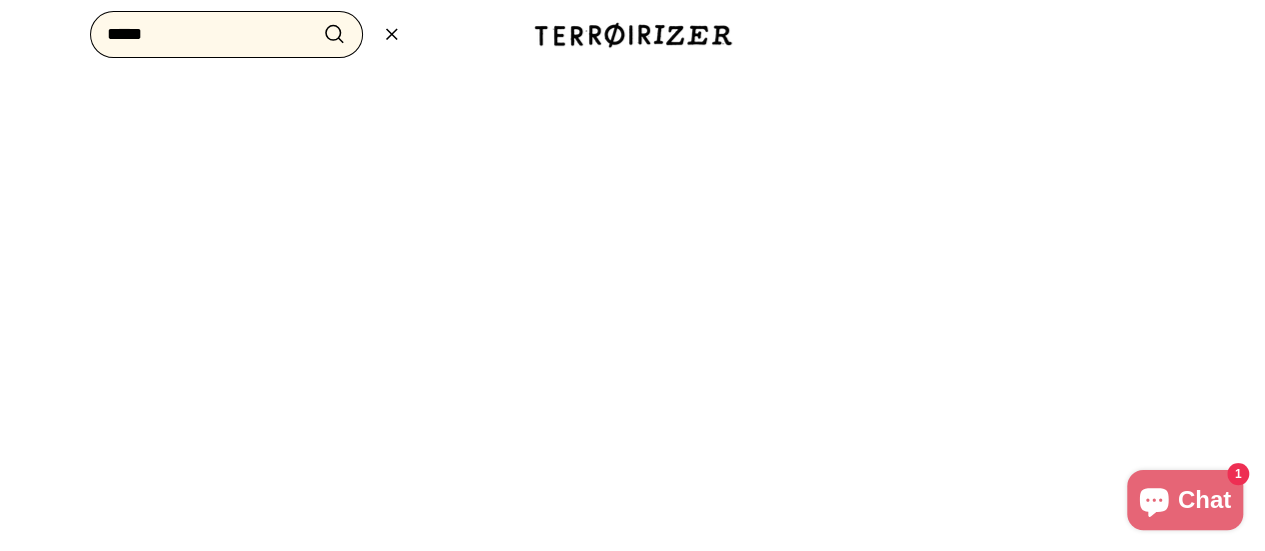 type on "*****" 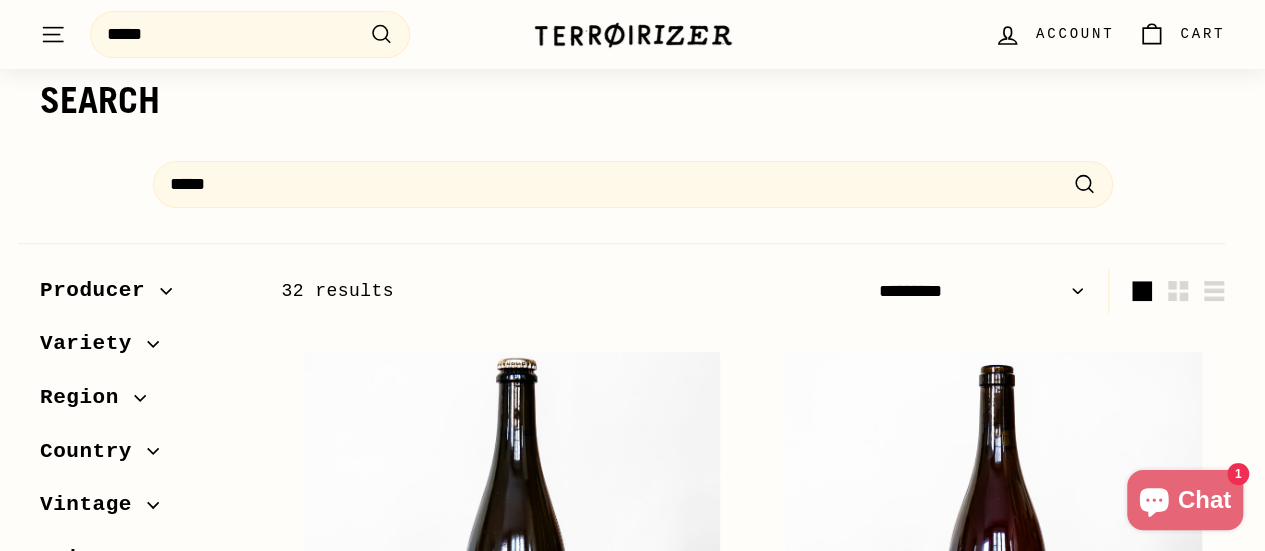 scroll, scrollTop: 199, scrollLeft: 0, axis: vertical 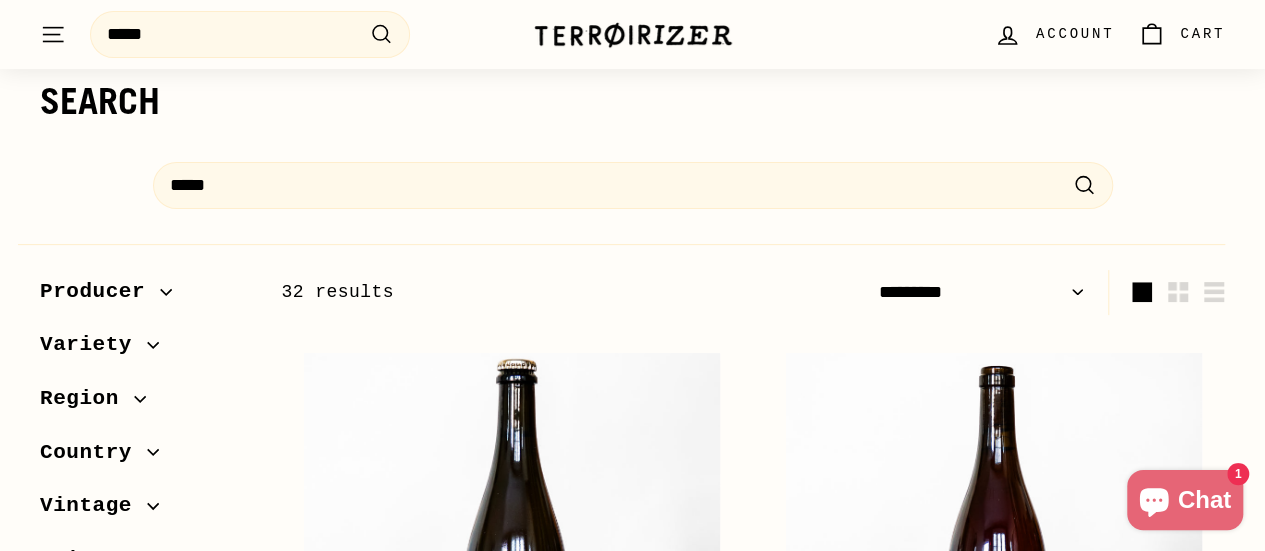 click on "**********" at bounding box center (981, 292) 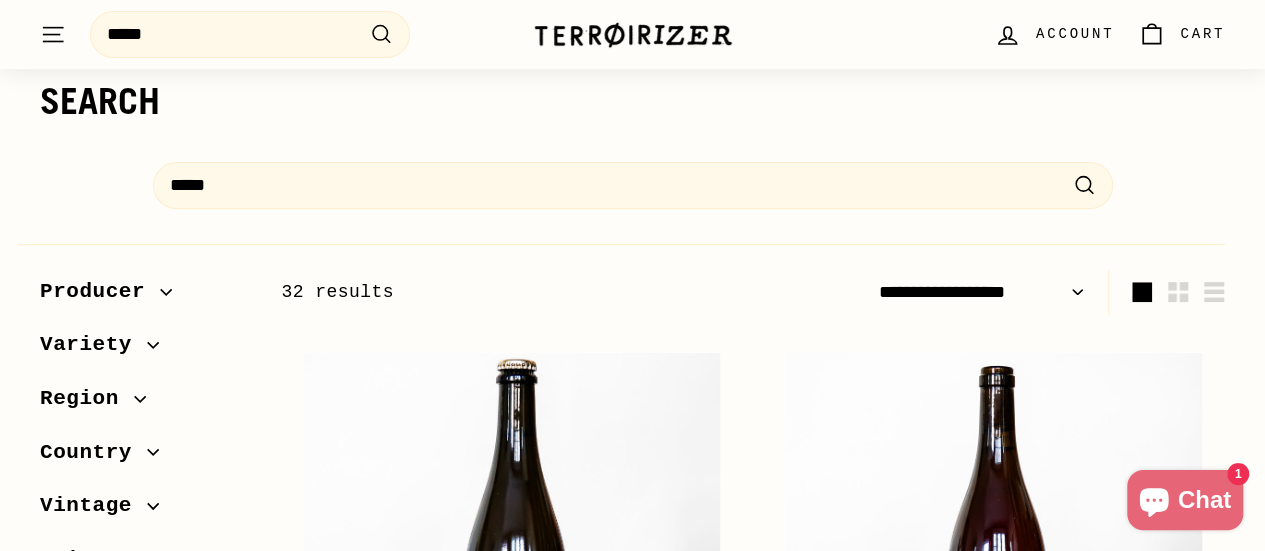 click on "**********" at bounding box center (981, 292) 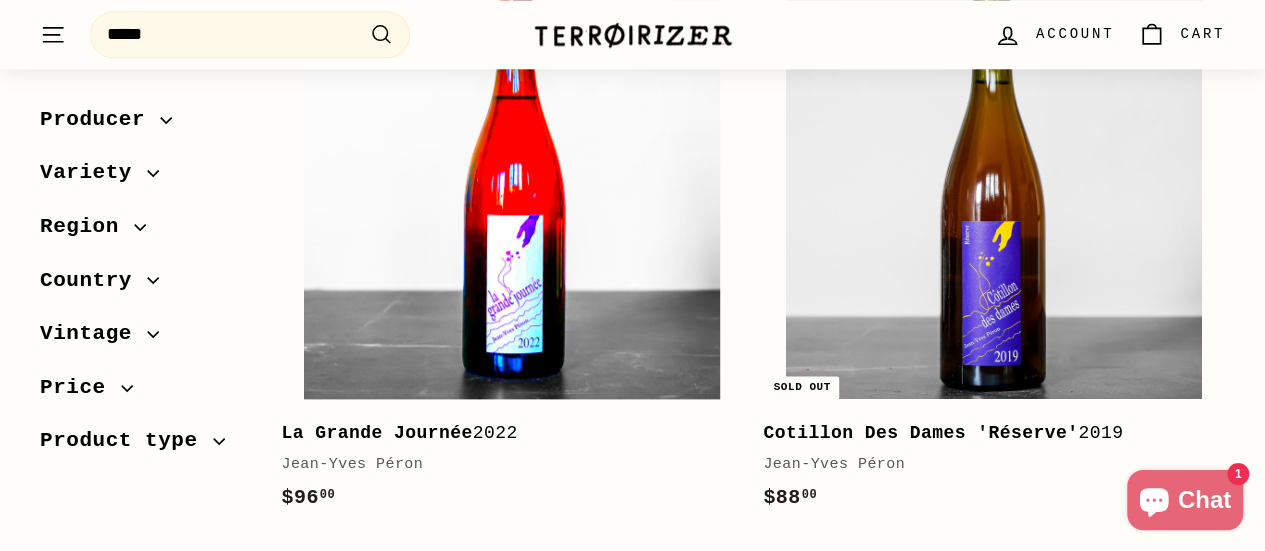 scroll, scrollTop: 1194, scrollLeft: 0, axis: vertical 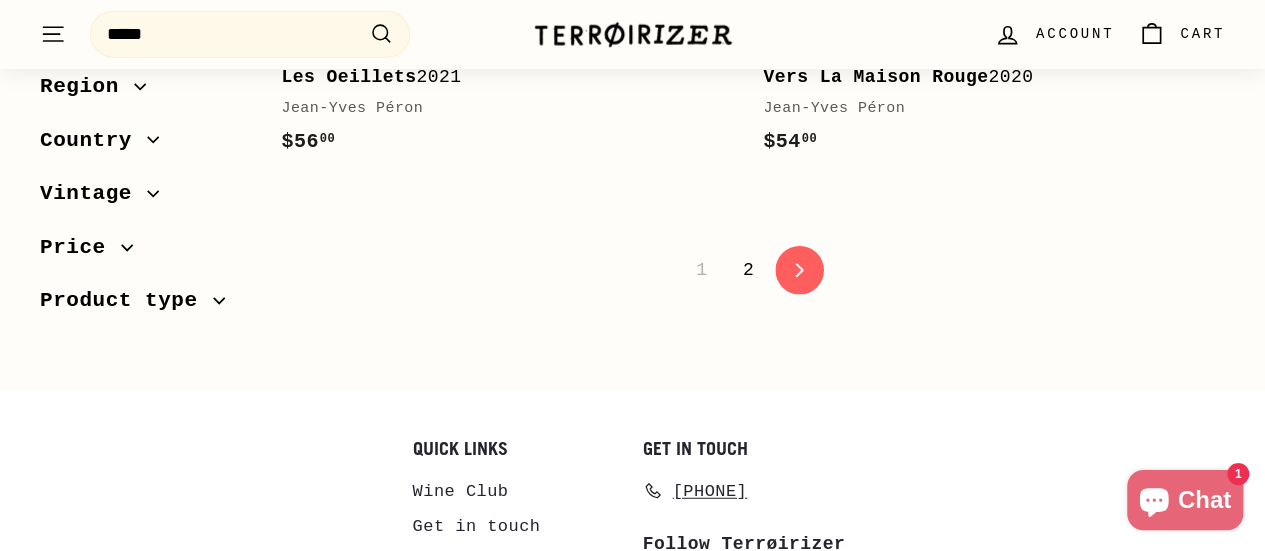 click on "icon-chevron" 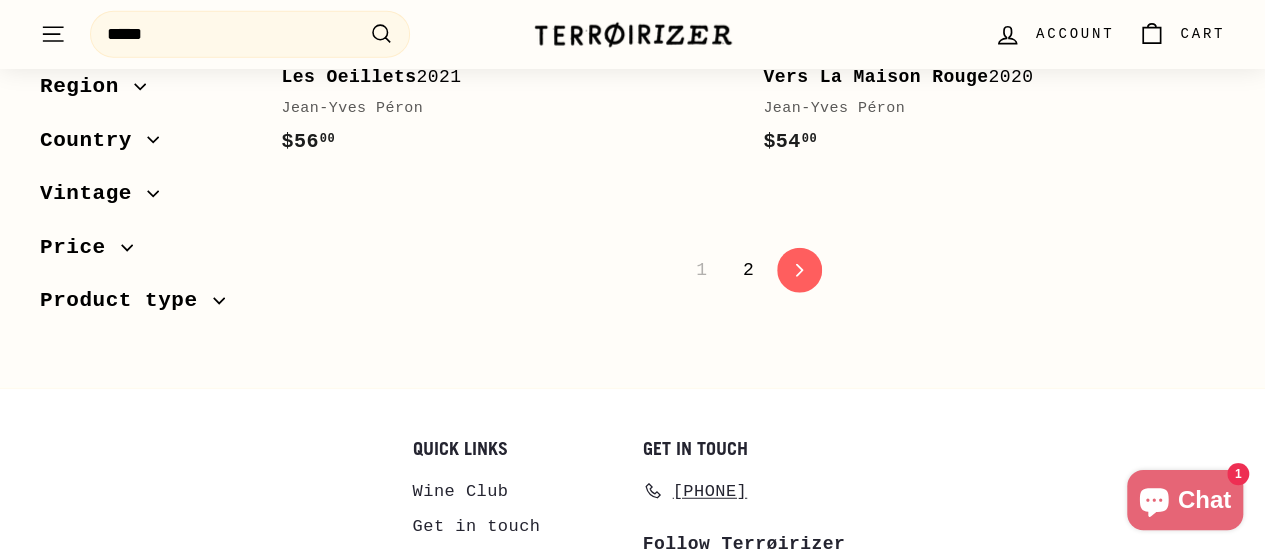 scroll, scrollTop: 6022, scrollLeft: 0, axis: vertical 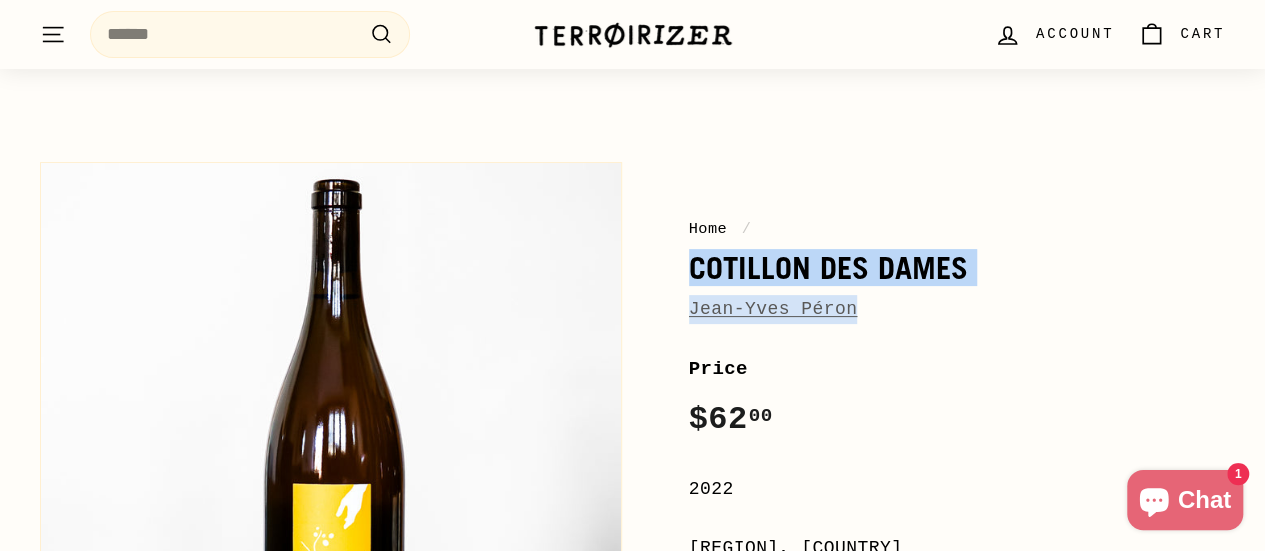 drag, startPoint x: 687, startPoint y: 263, endPoint x: 906, endPoint y: 321, distance: 226.55022 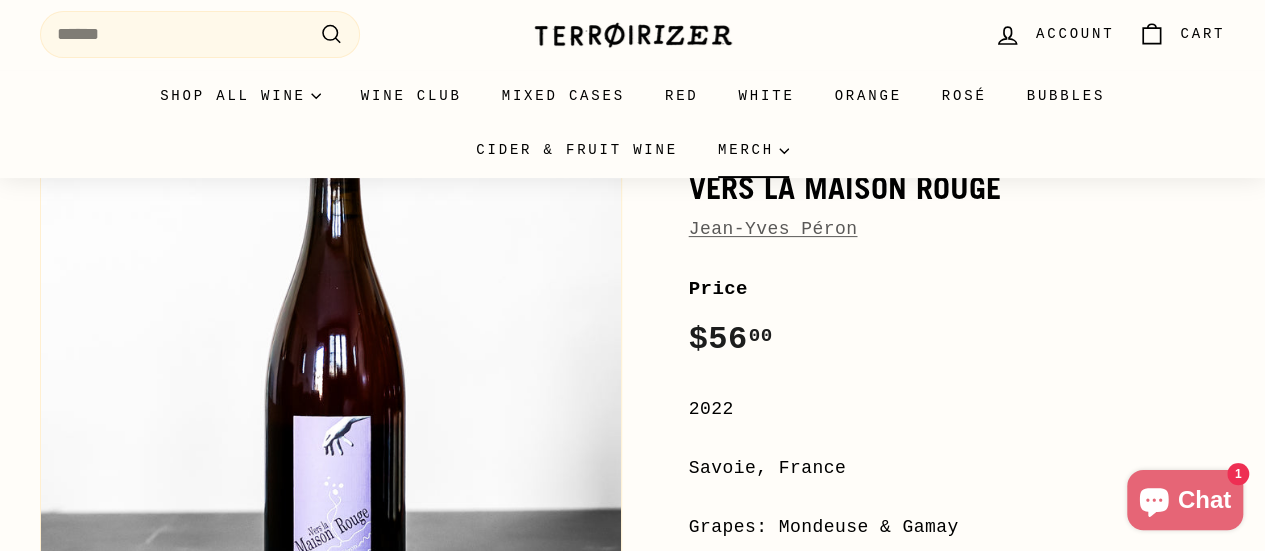 scroll, scrollTop: 0, scrollLeft: 0, axis: both 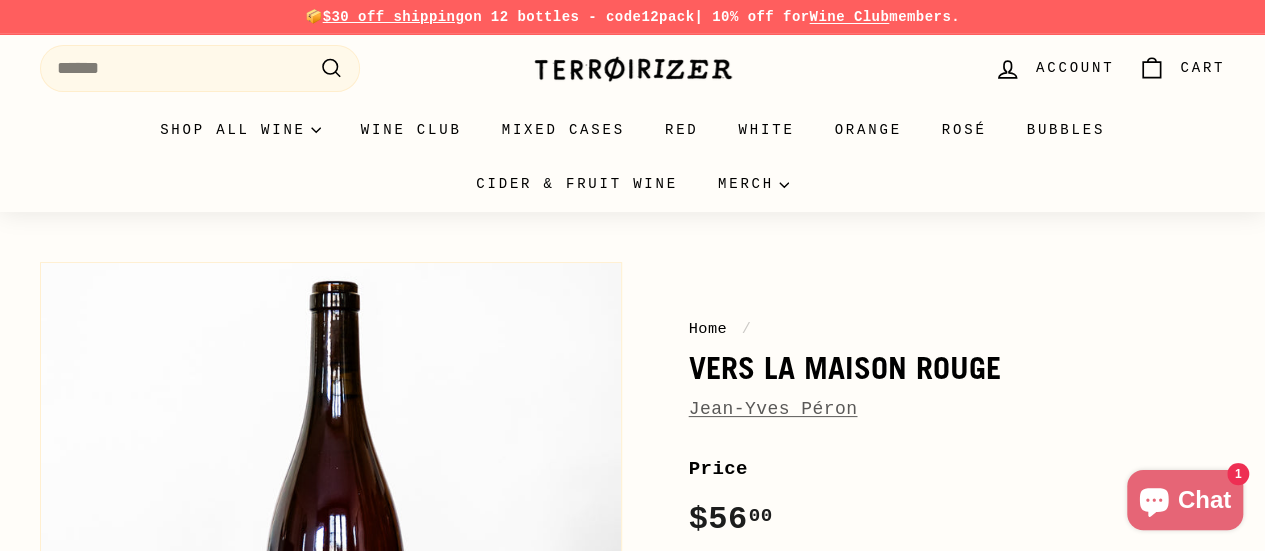drag, startPoint x: 903, startPoint y: 427, endPoint x: 700, endPoint y: 351, distance: 216.76024 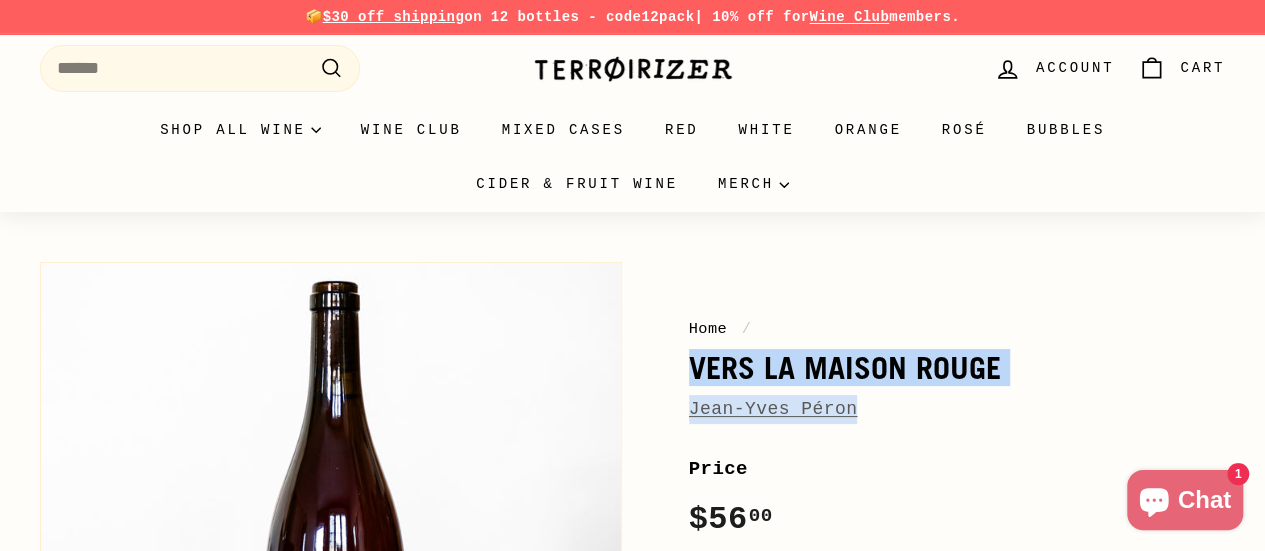 drag, startPoint x: 687, startPoint y: 367, endPoint x: 914, endPoint y: 414, distance: 231.81458 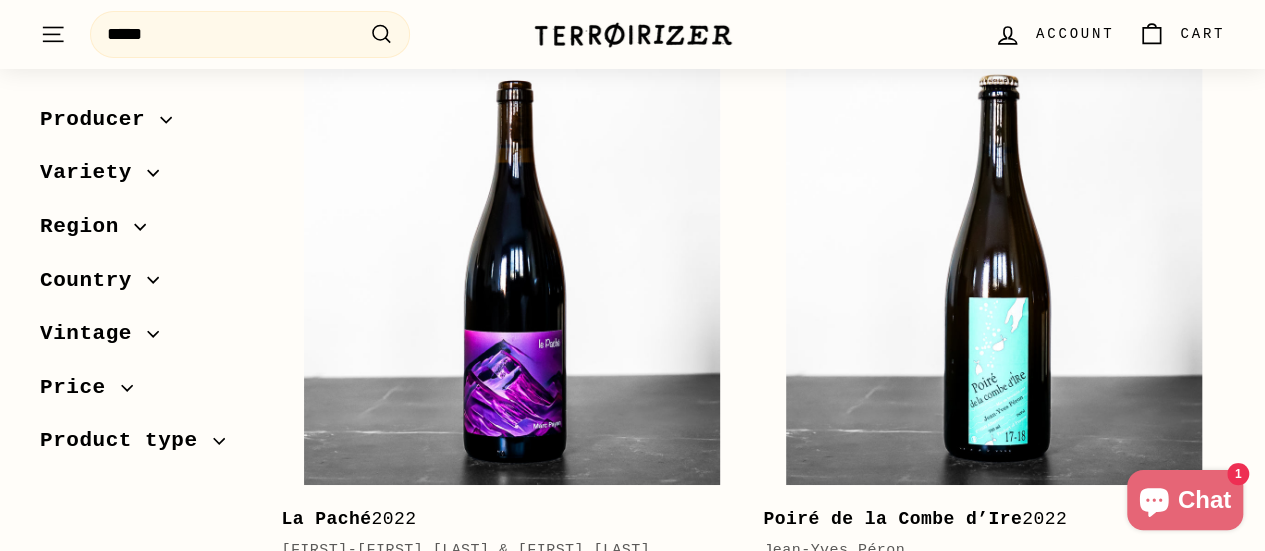 scroll, scrollTop: 3000, scrollLeft: 0, axis: vertical 